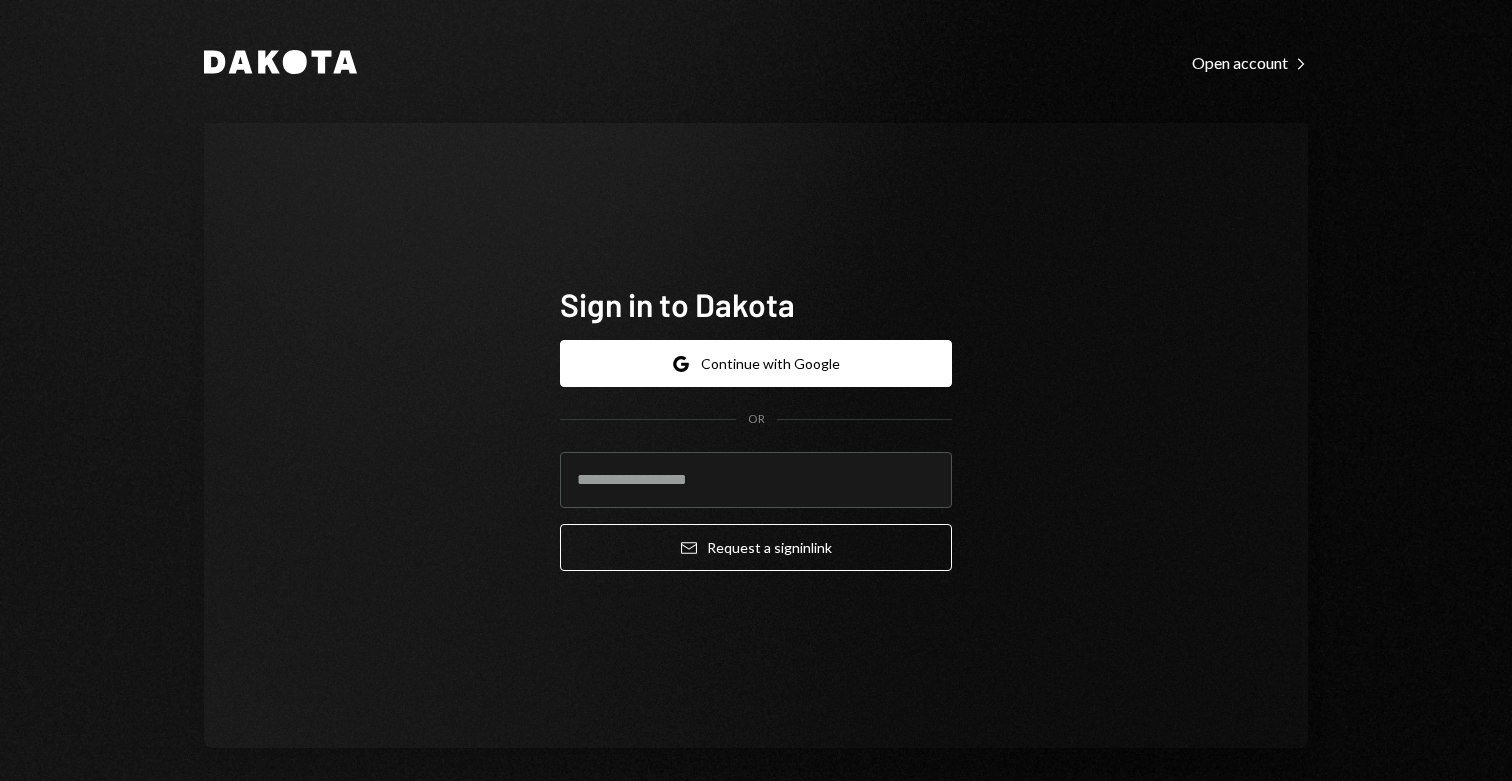 scroll, scrollTop: 0, scrollLeft: 0, axis: both 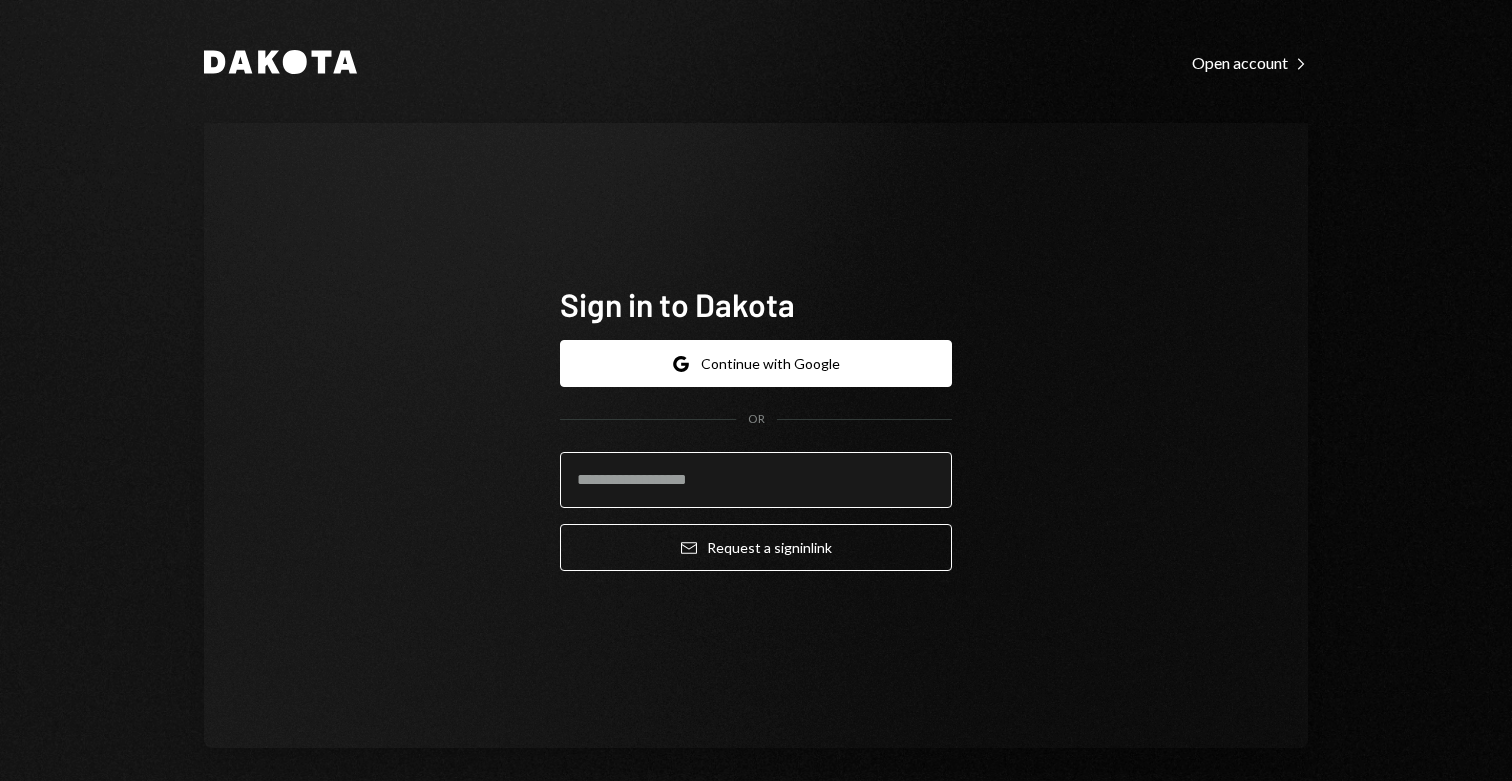 click at bounding box center (756, 480) 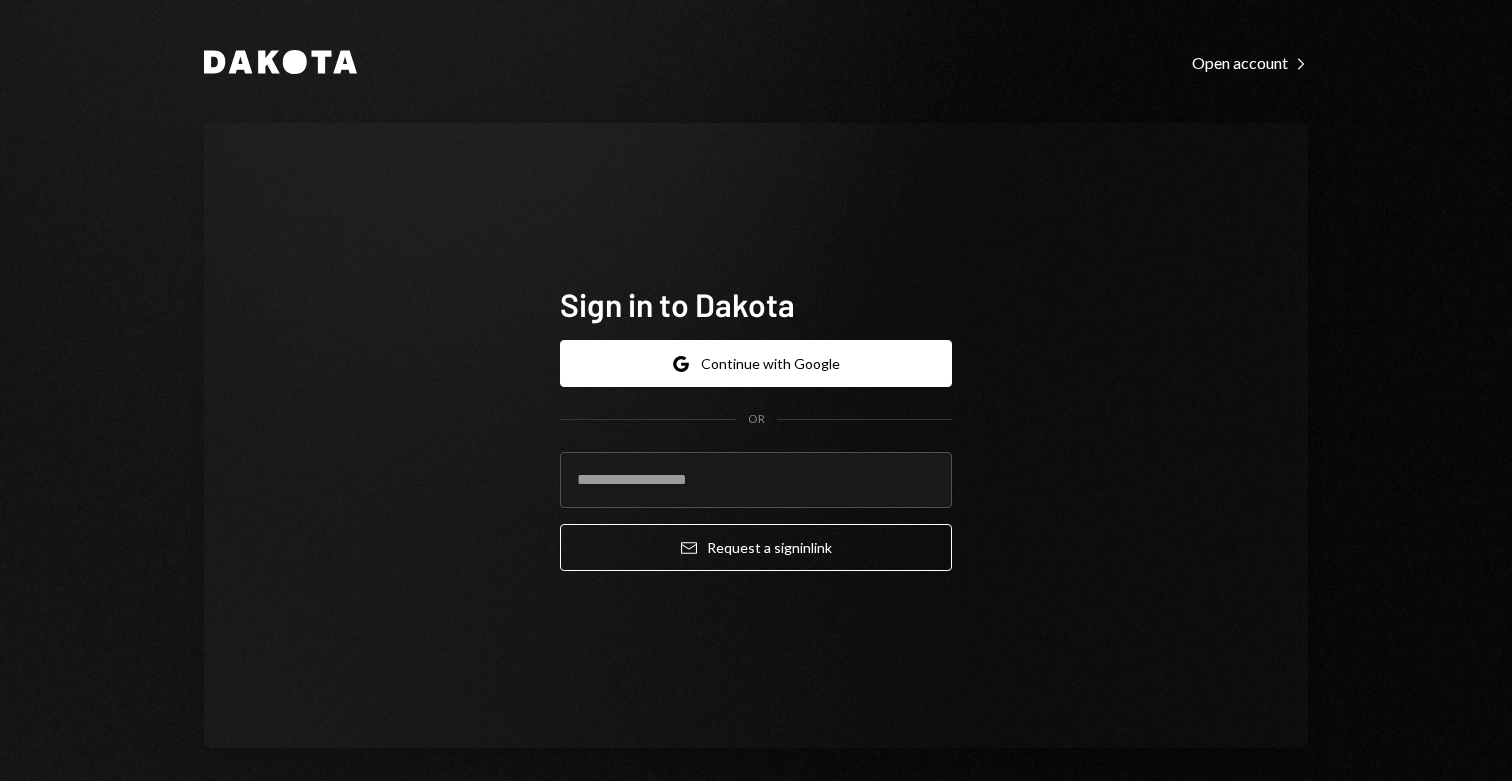 type on "**********" 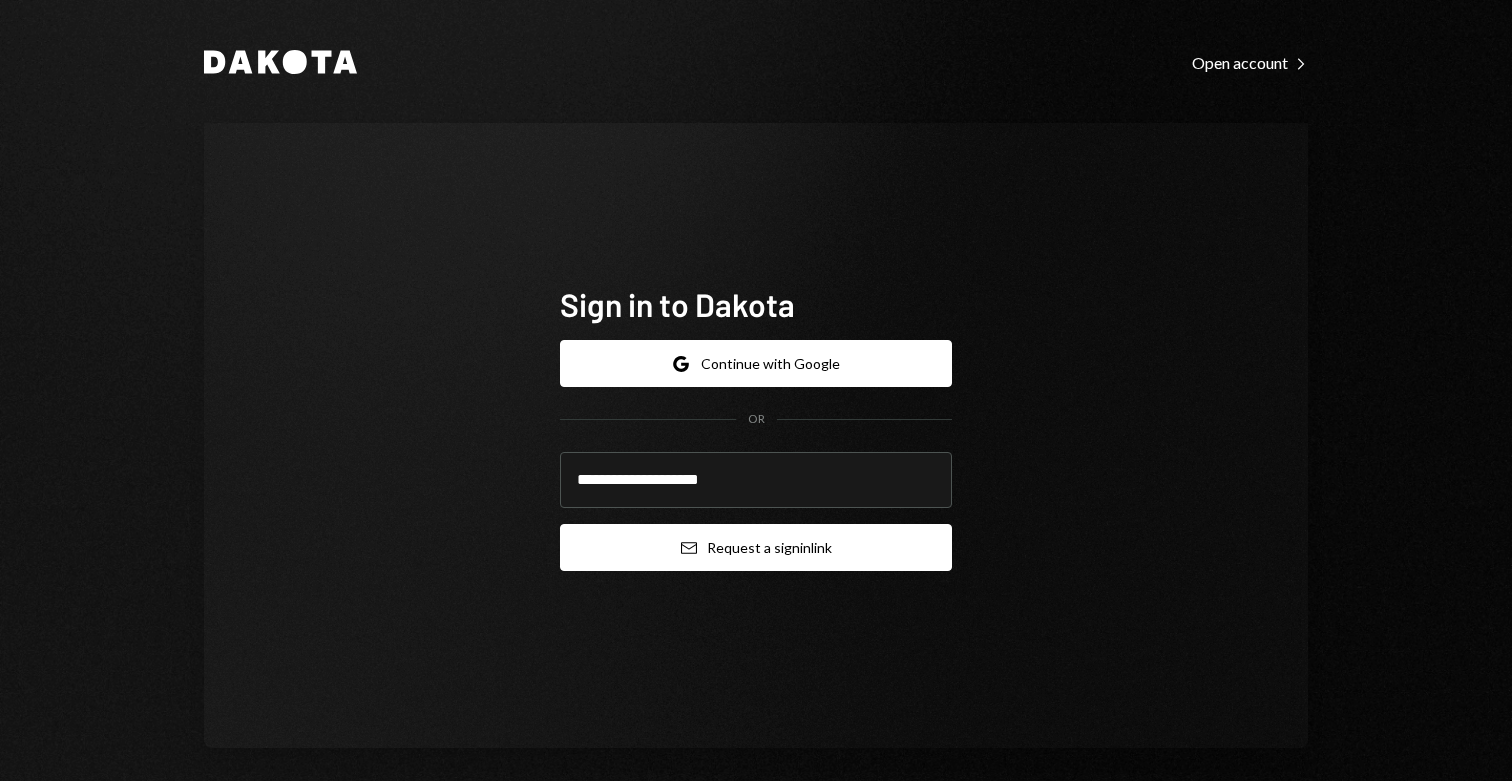 click on "Email Request a sign  in  link" at bounding box center (756, 547) 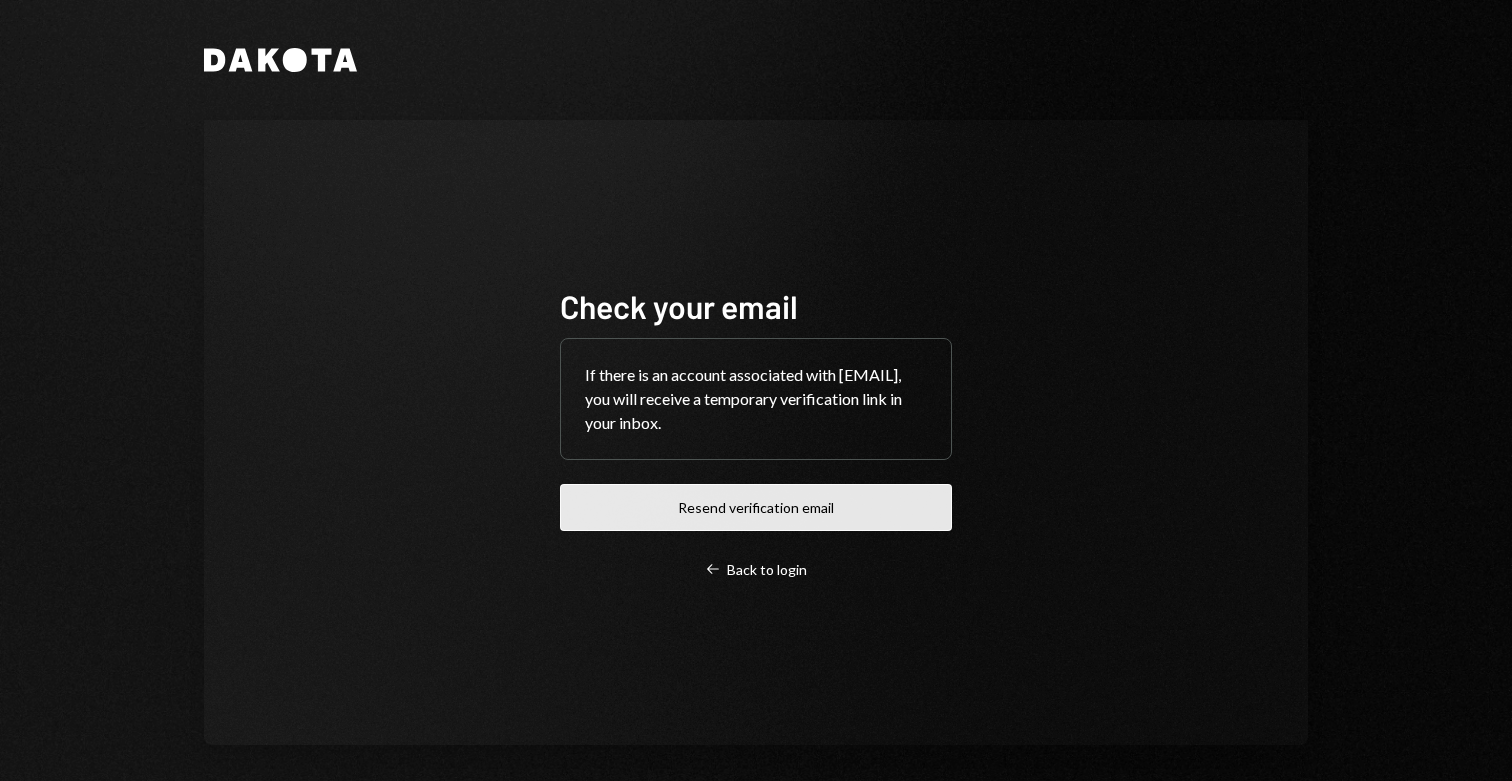 click on "Resend verification email" at bounding box center [756, 507] 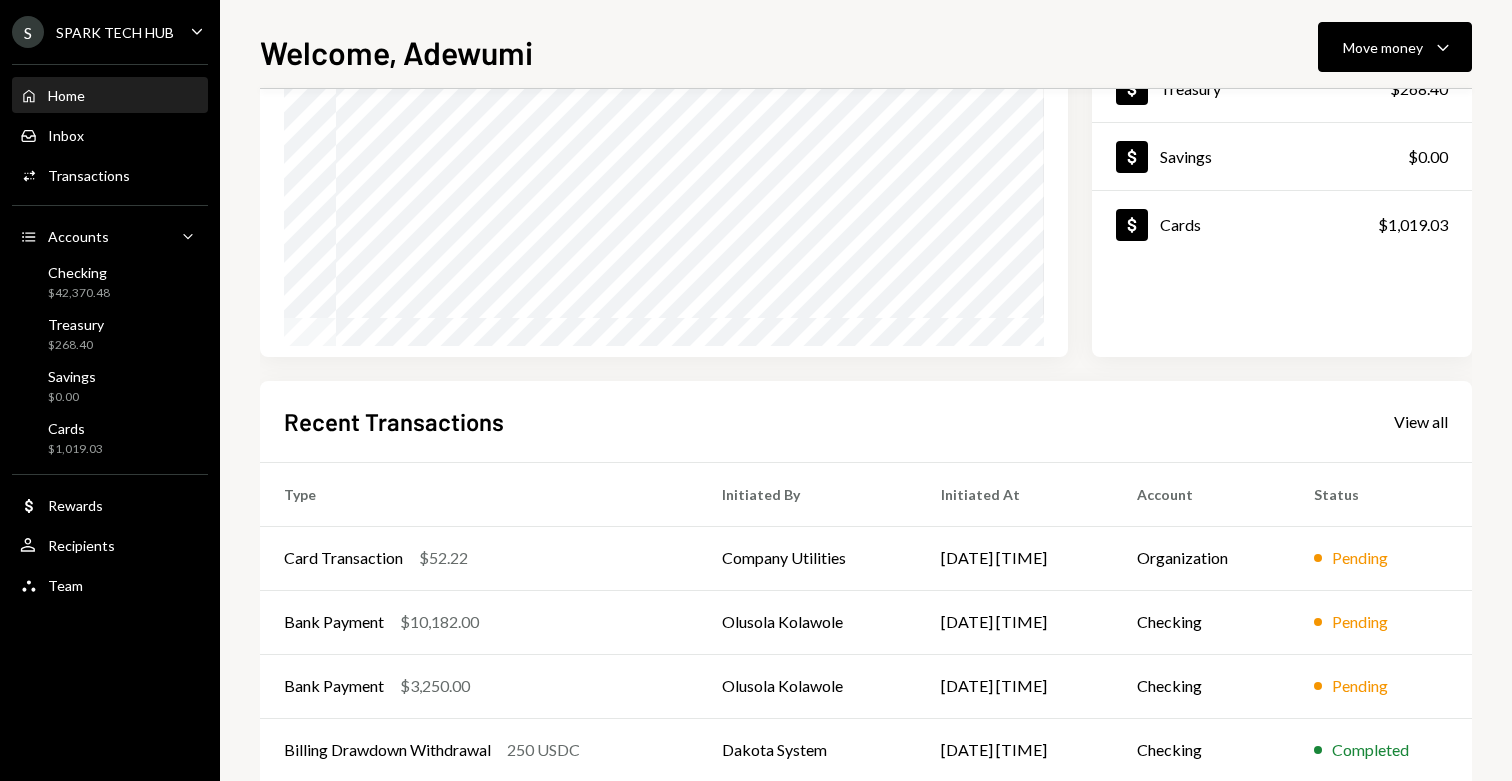 scroll, scrollTop: 329, scrollLeft: 0, axis: vertical 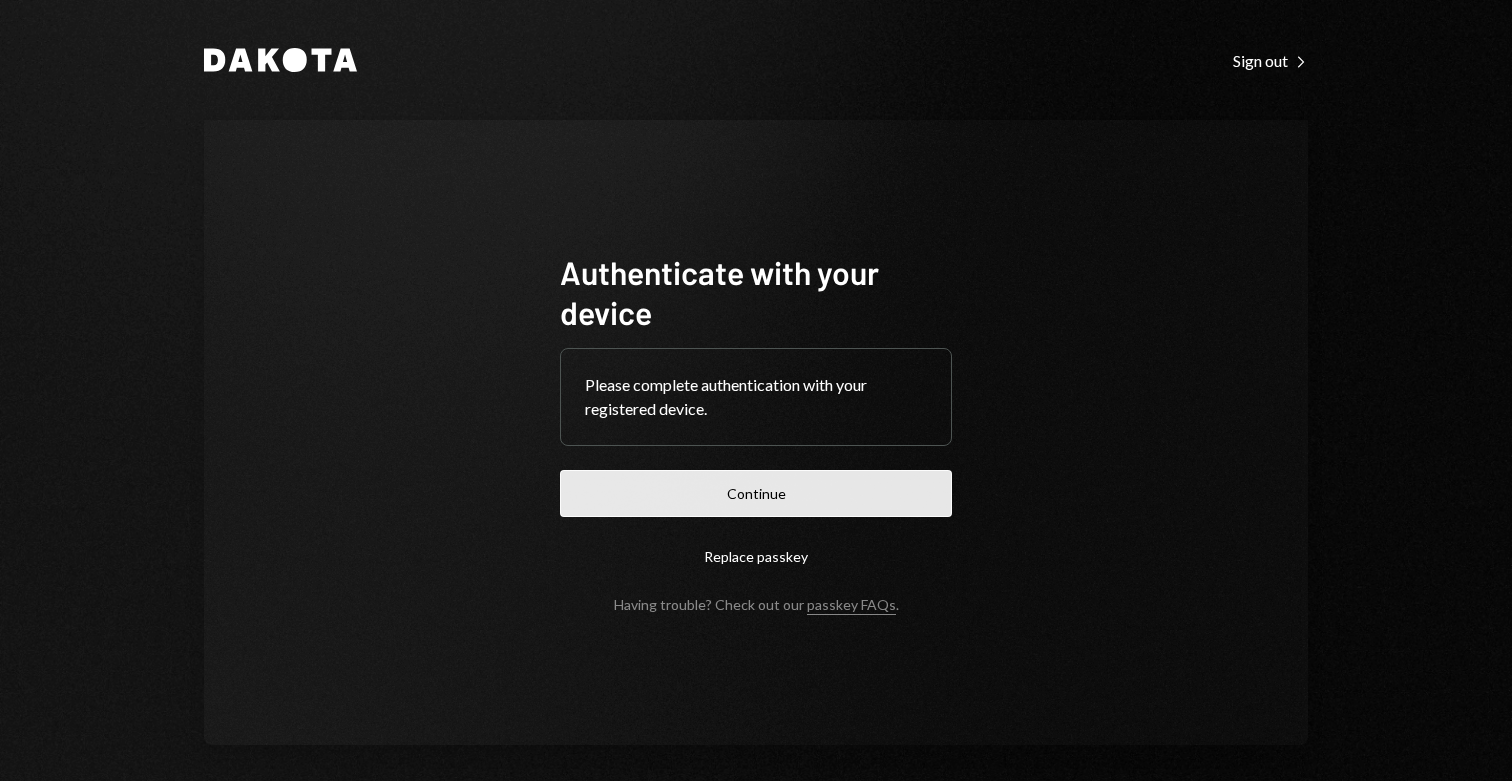 click on "Continue" at bounding box center (756, 493) 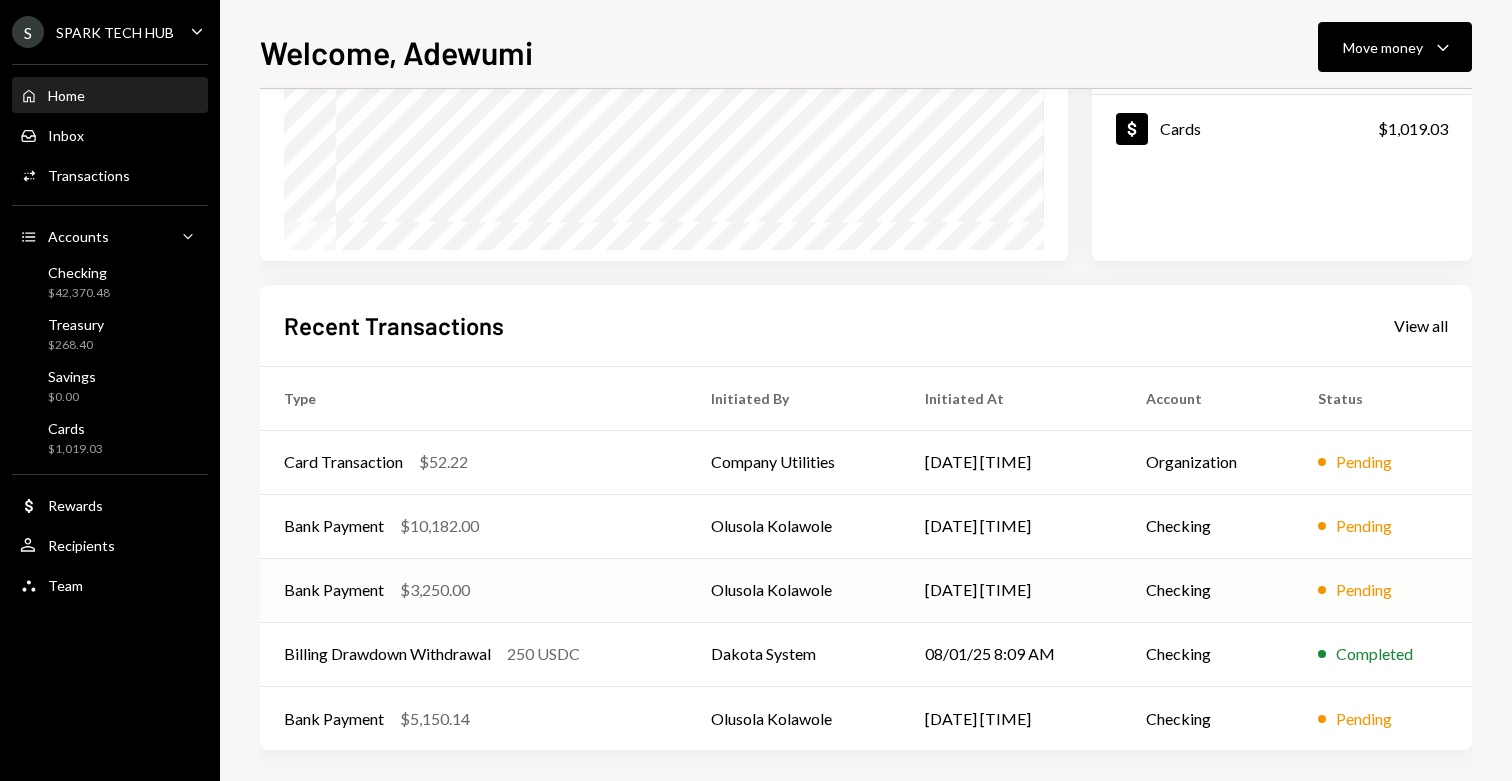 scroll, scrollTop: 329, scrollLeft: 0, axis: vertical 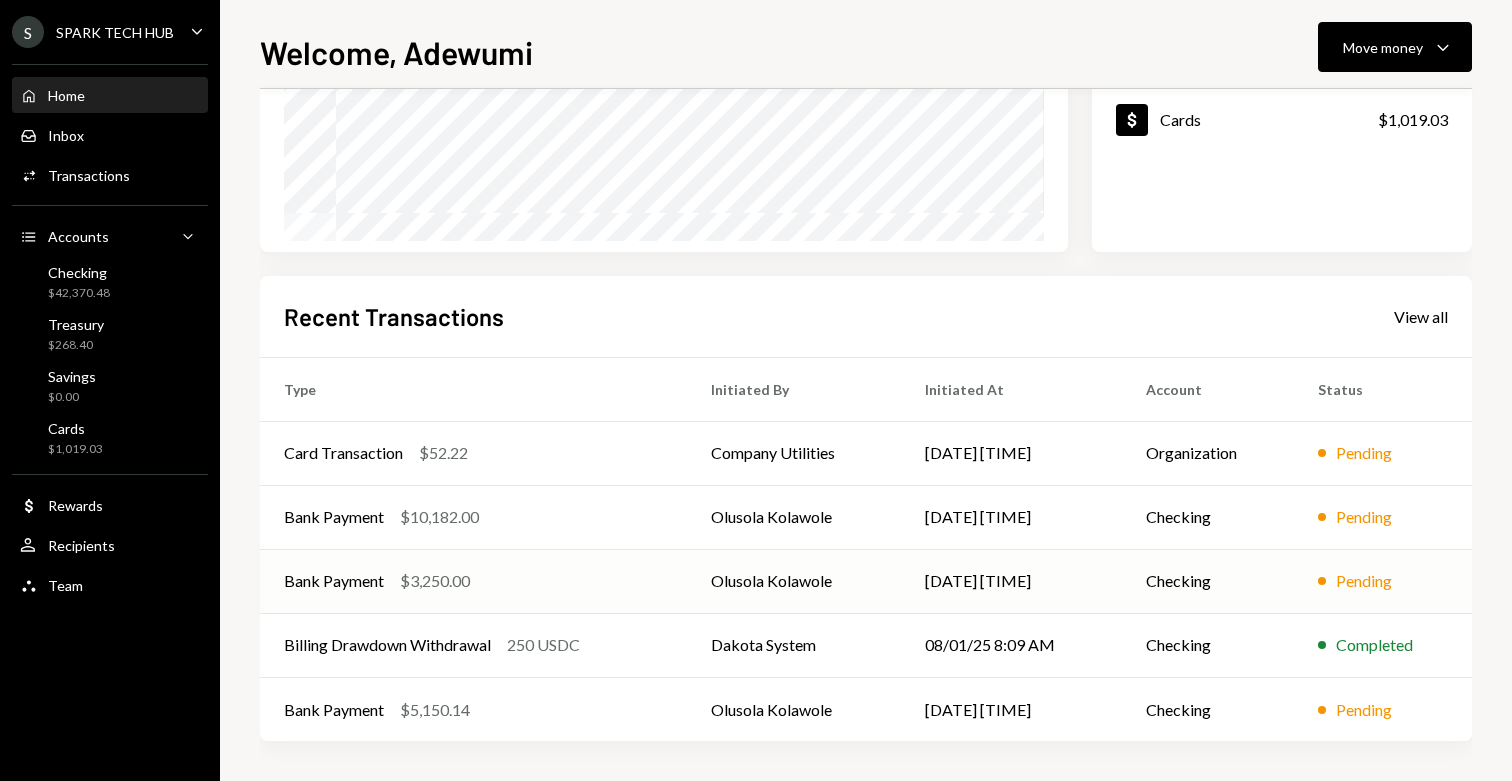 click on "Olusola Kolawole" at bounding box center [794, 581] 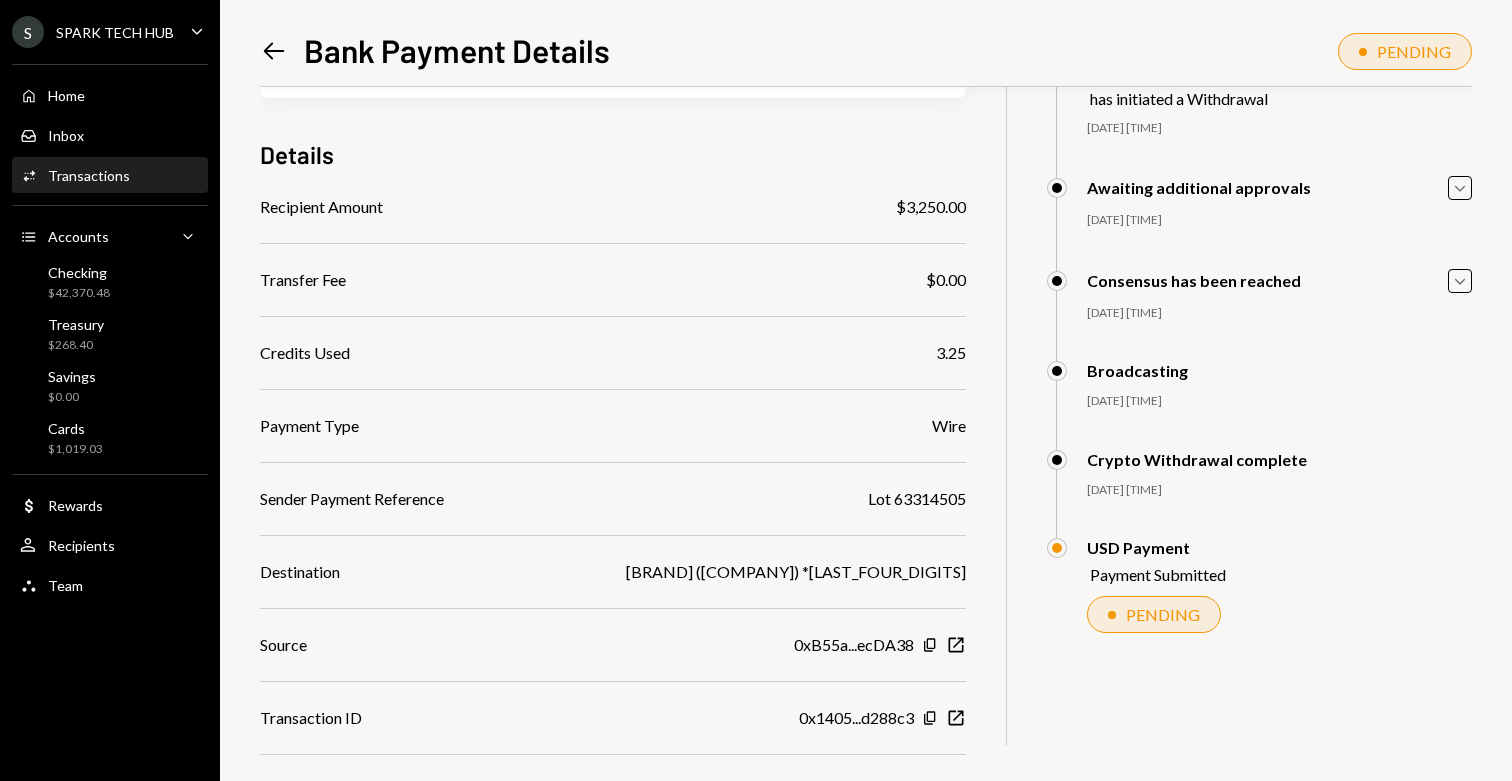 scroll, scrollTop: 144, scrollLeft: 0, axis: vertical 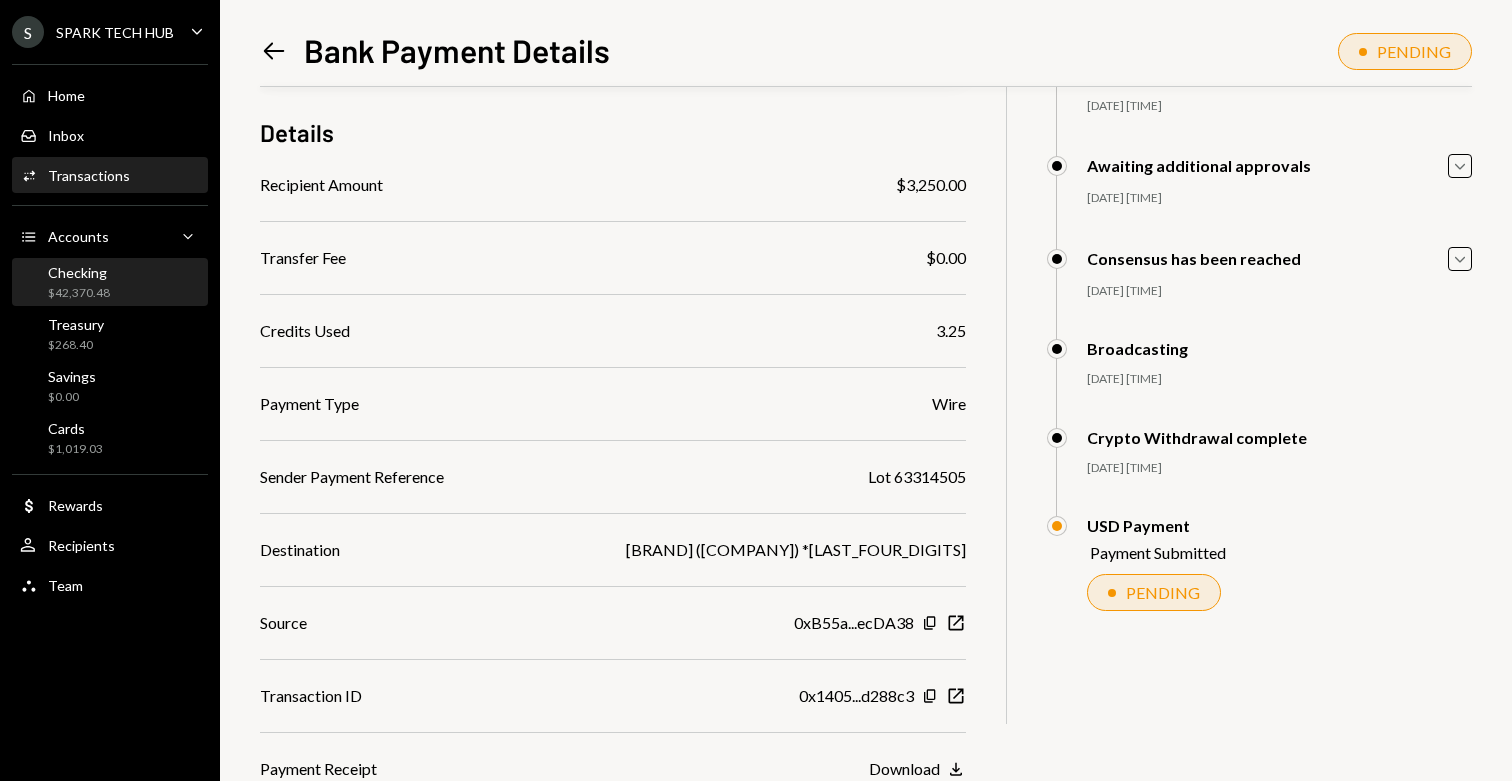 click on "$42,370.48" at bounding box center [79, 293] 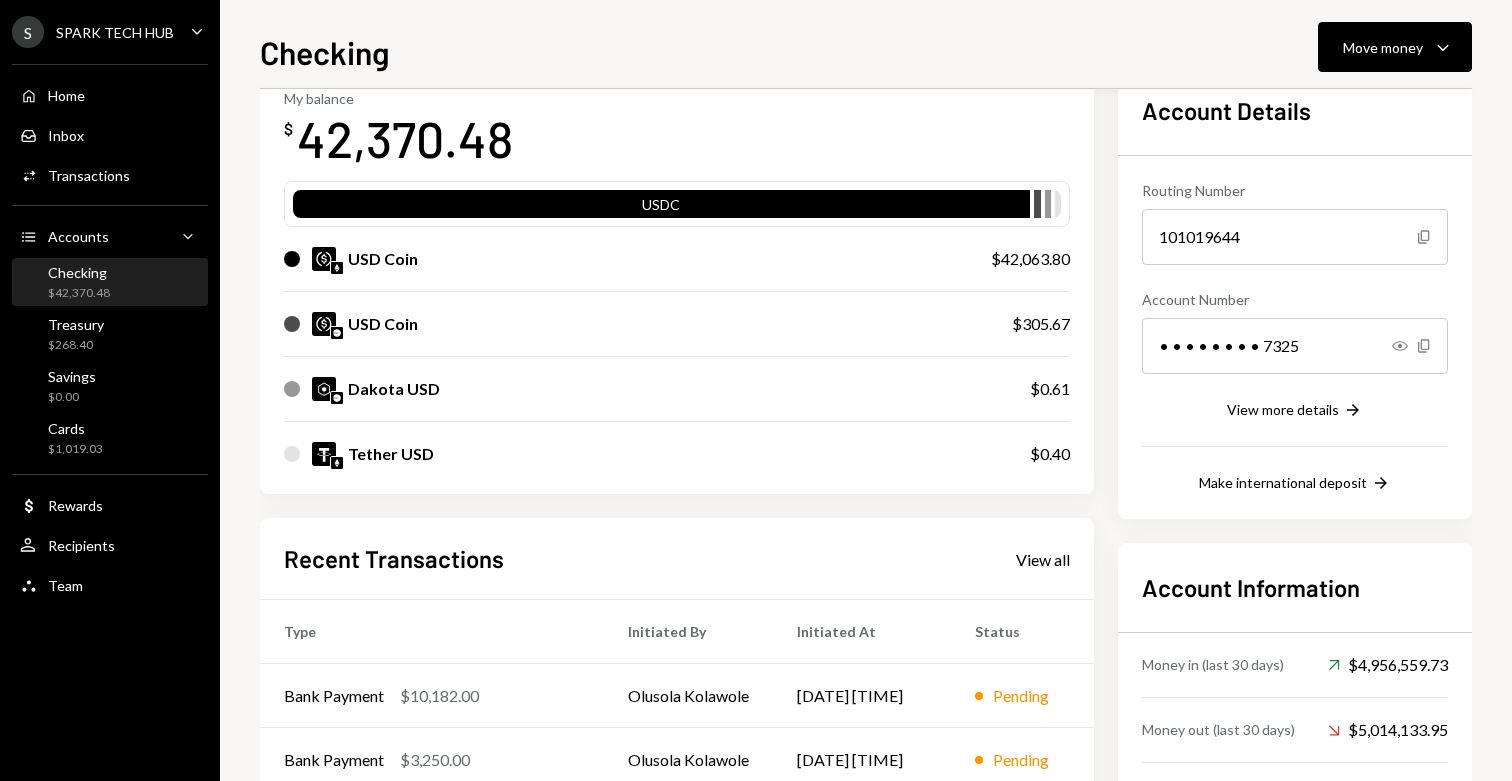 scroll, scrollTop: 112, scrollLeft: 0, axis: vertical 